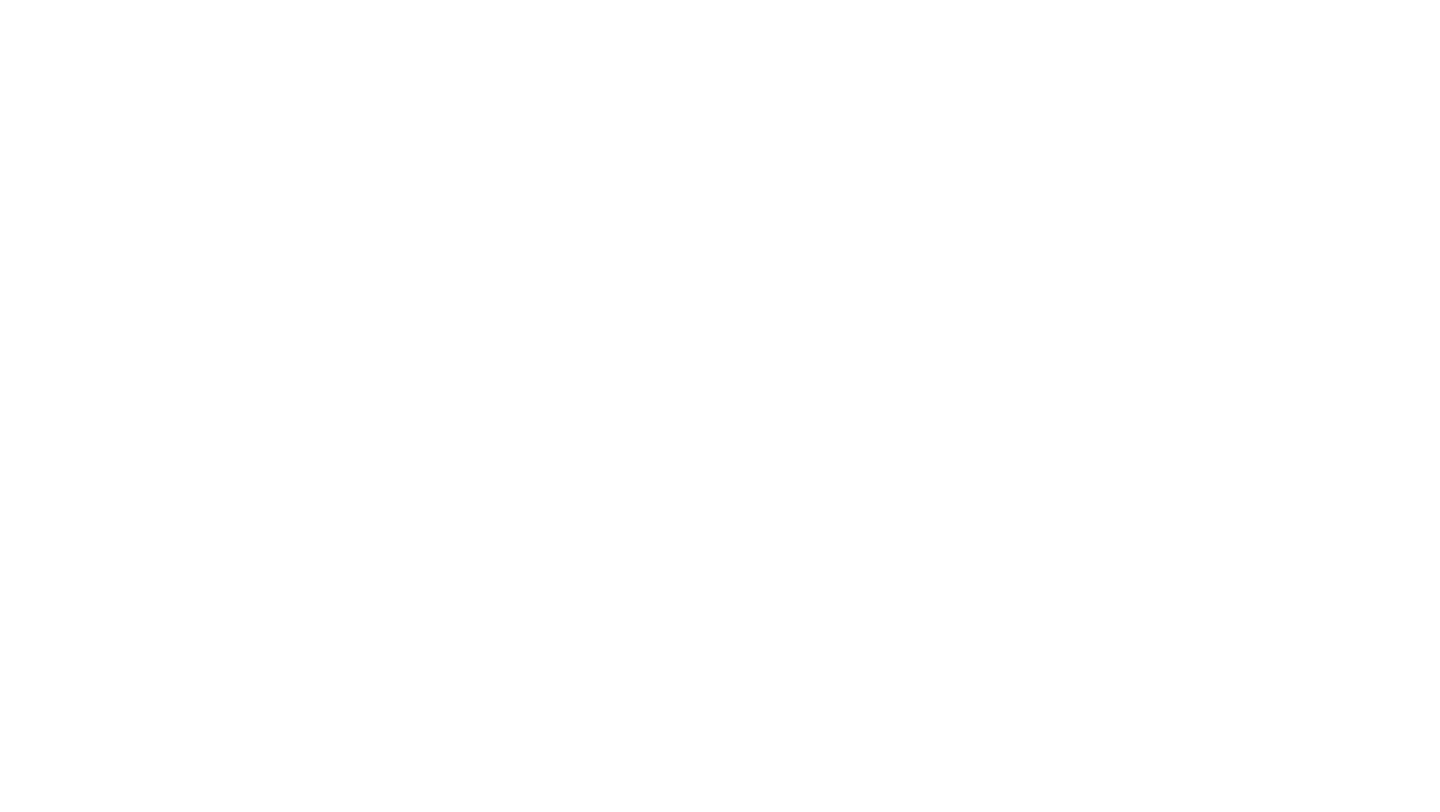 scroll, scrollTop: 0, scrollLeft: 0, axis: both 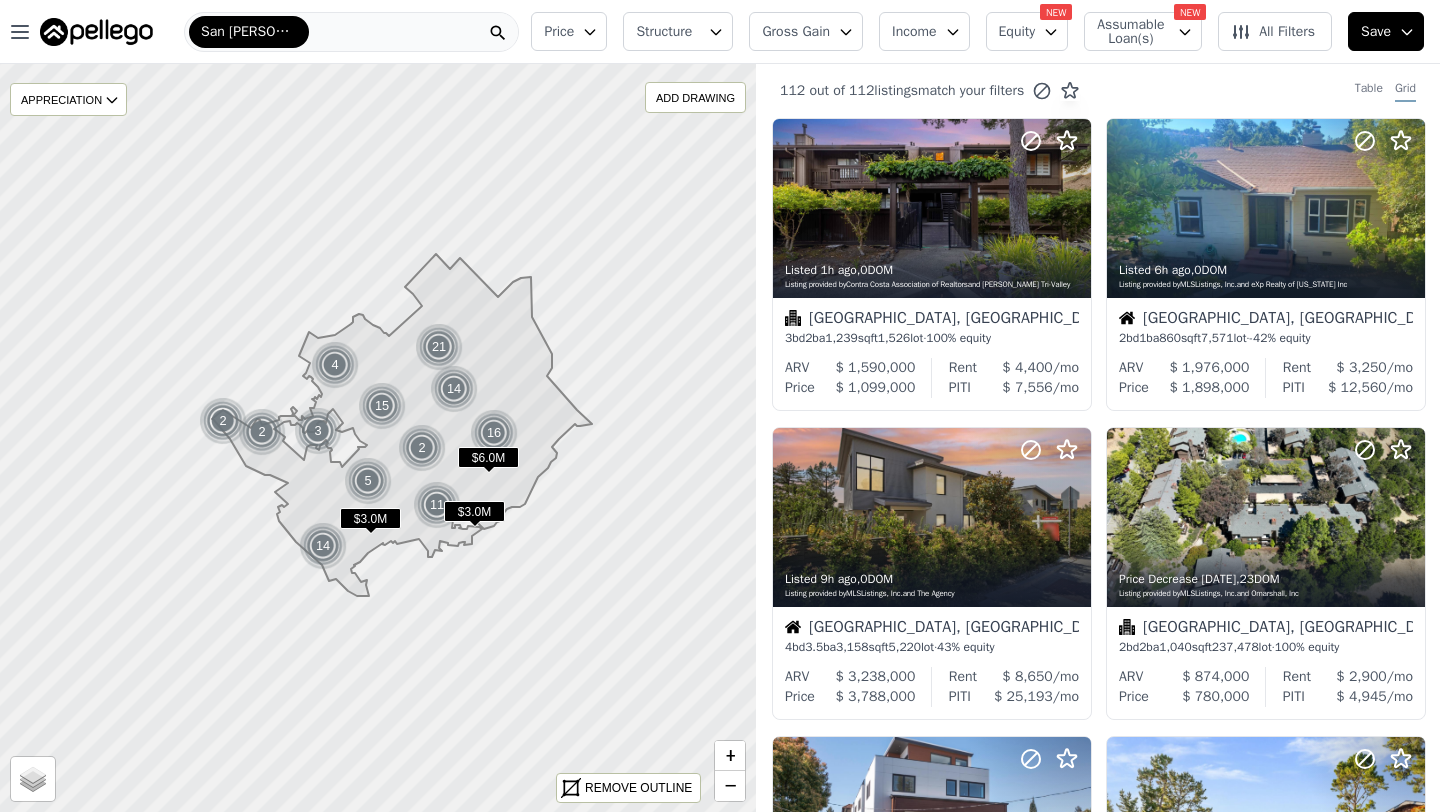 click on "San Carlos" at bounding box center [351, 32] 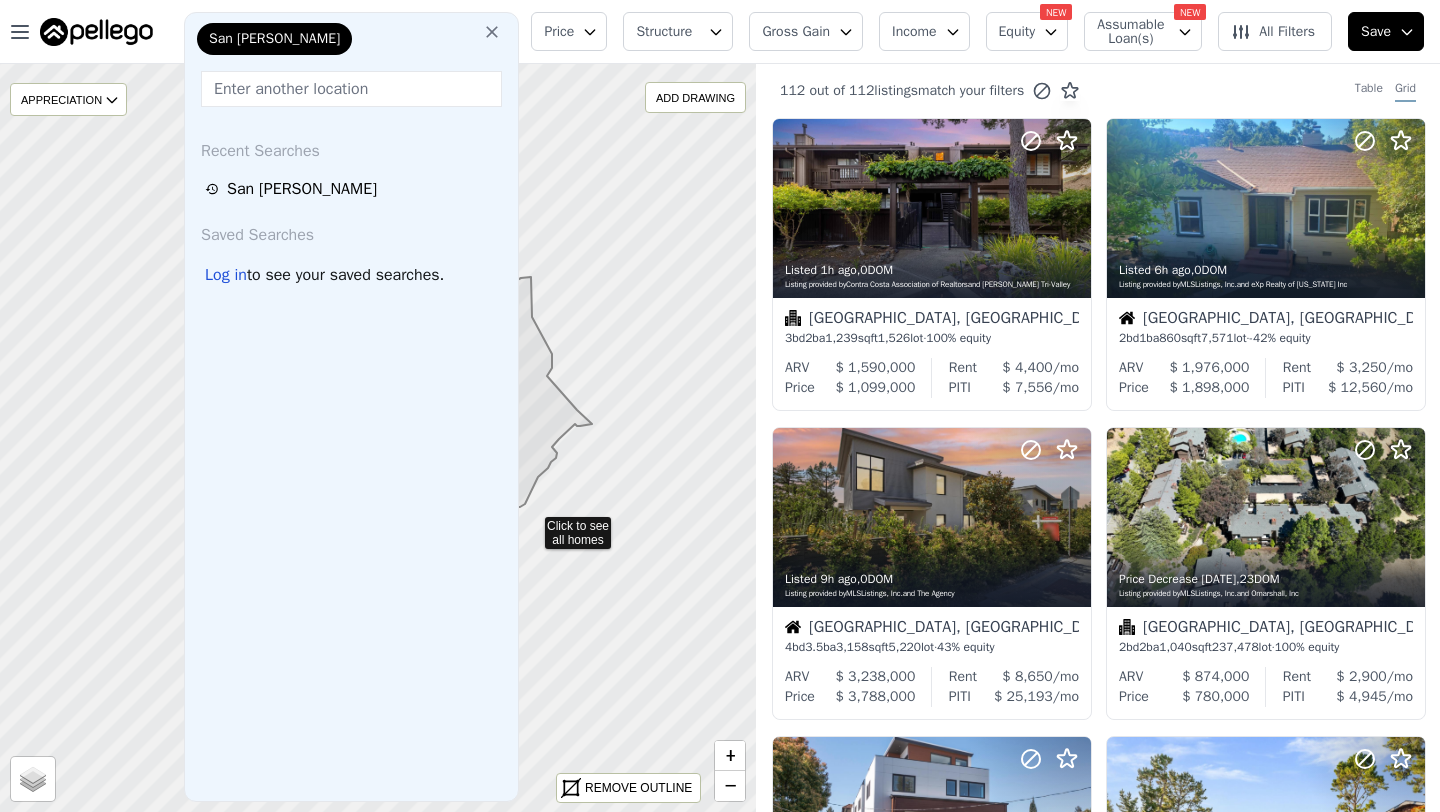 click 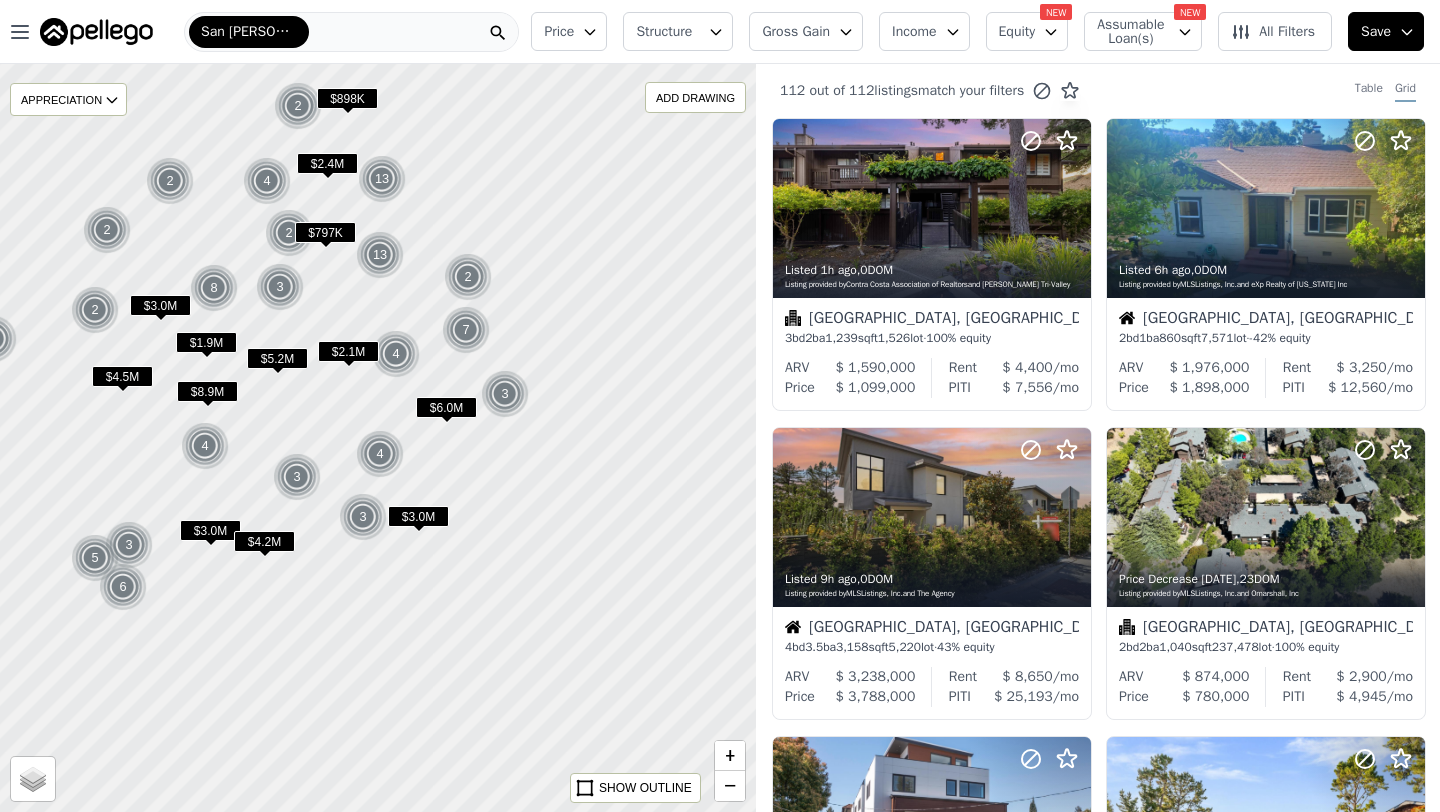 click at bounding box center [377, 438] 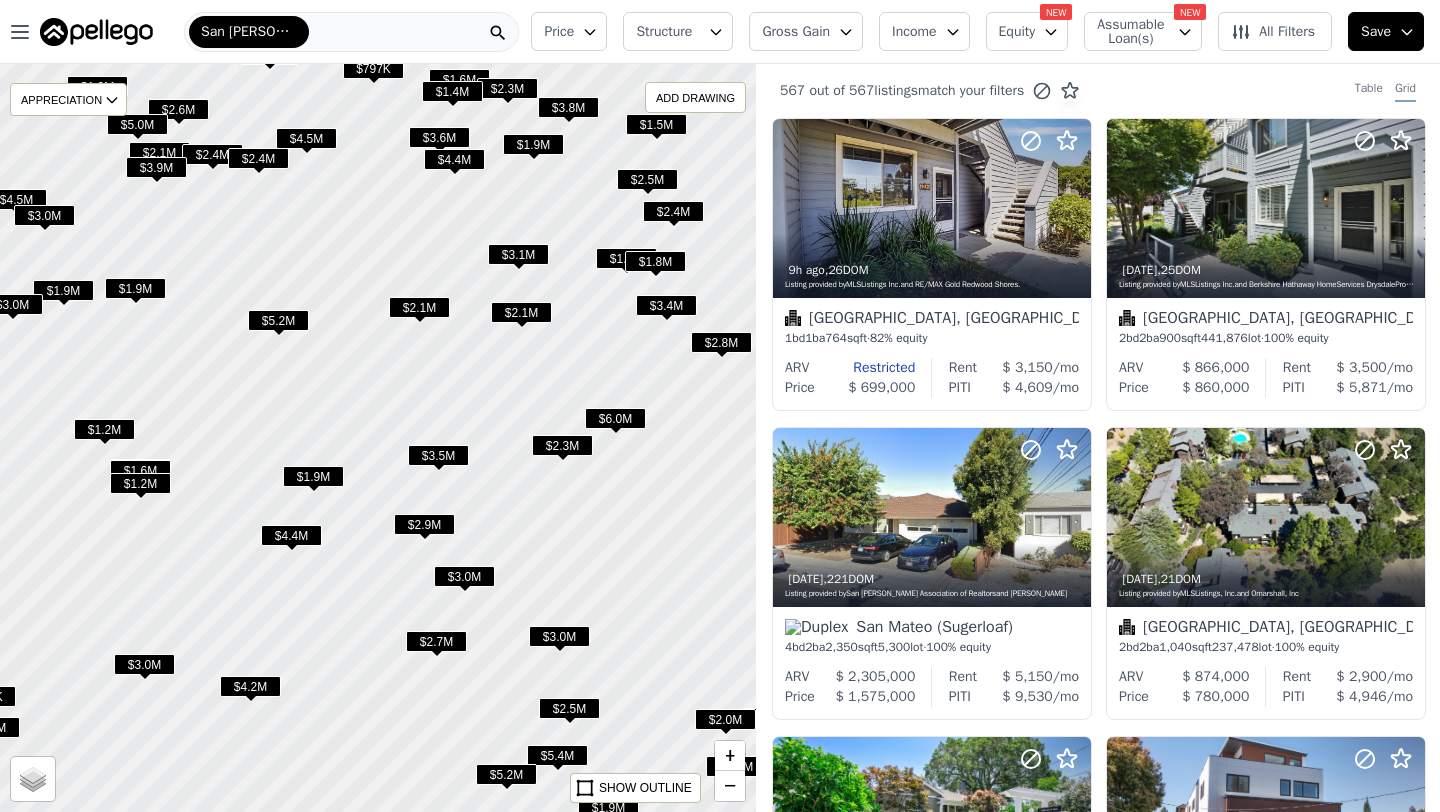 click at bounding box center [377, 438] 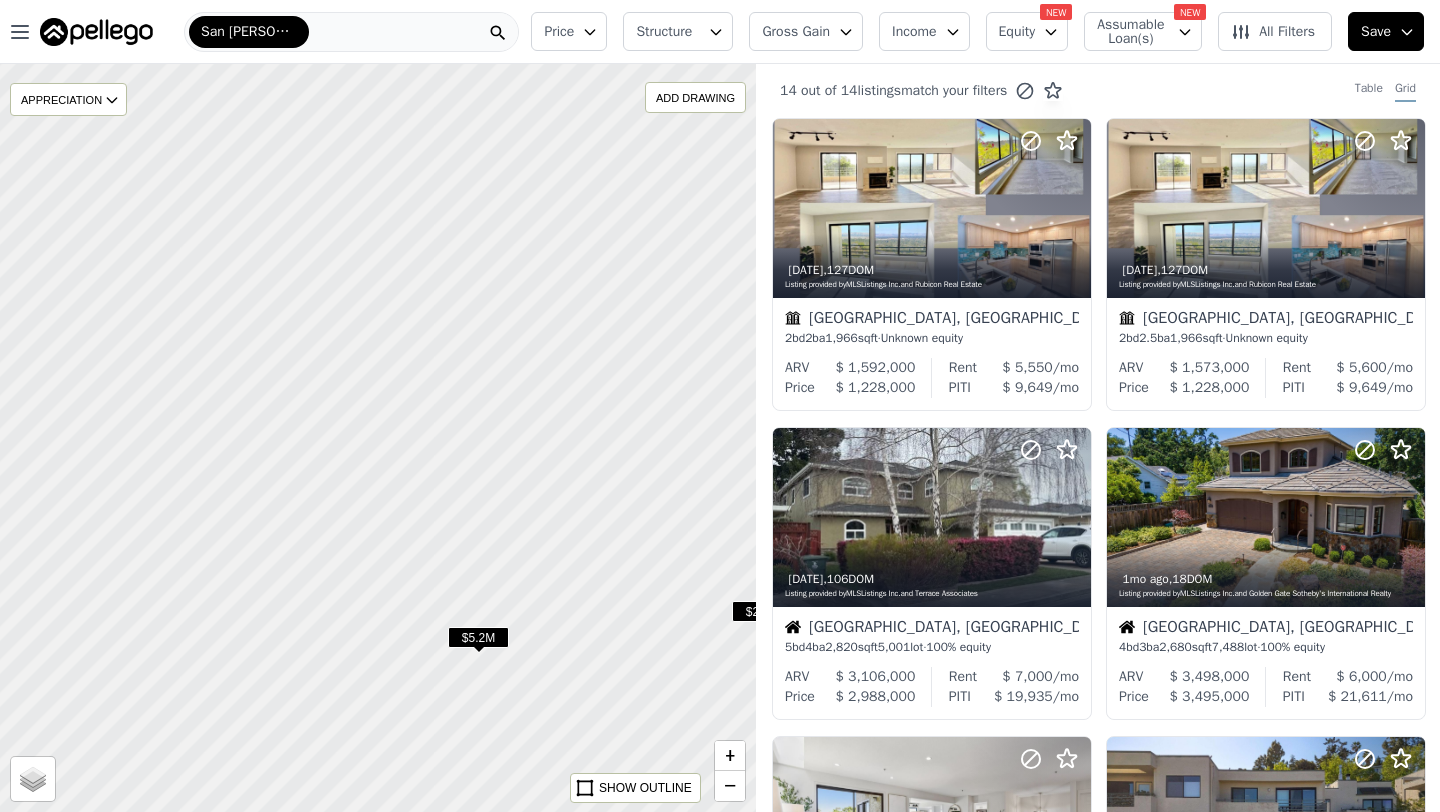 drag, startPoint x: 344, startPoint y: 418, endPoint x: 544, endPoint y: 806, distance: 436.51346 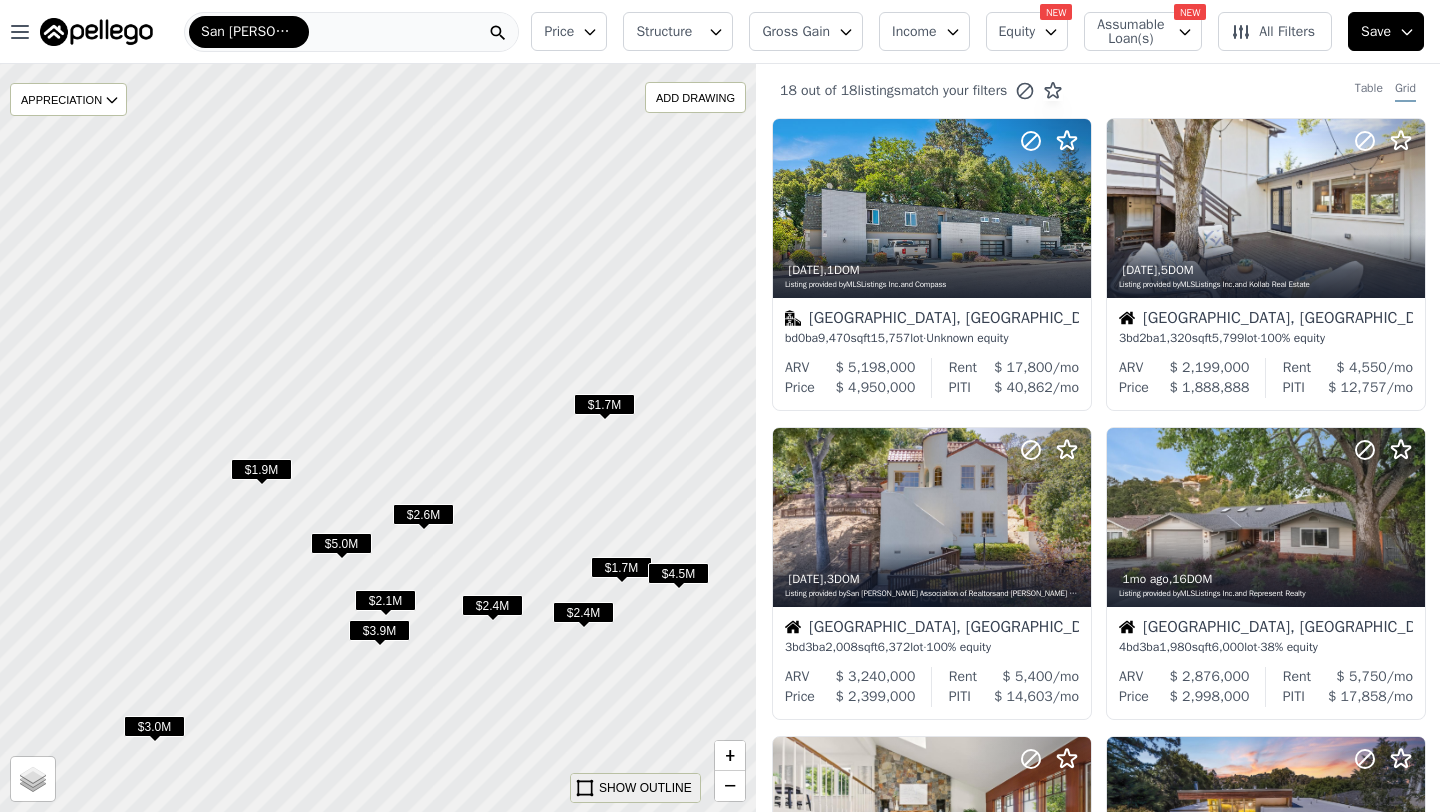 drag, startPoint x: 465, startPoint y: 480, endPoint x: 598, endPoint y: 789, distance: 336.4075 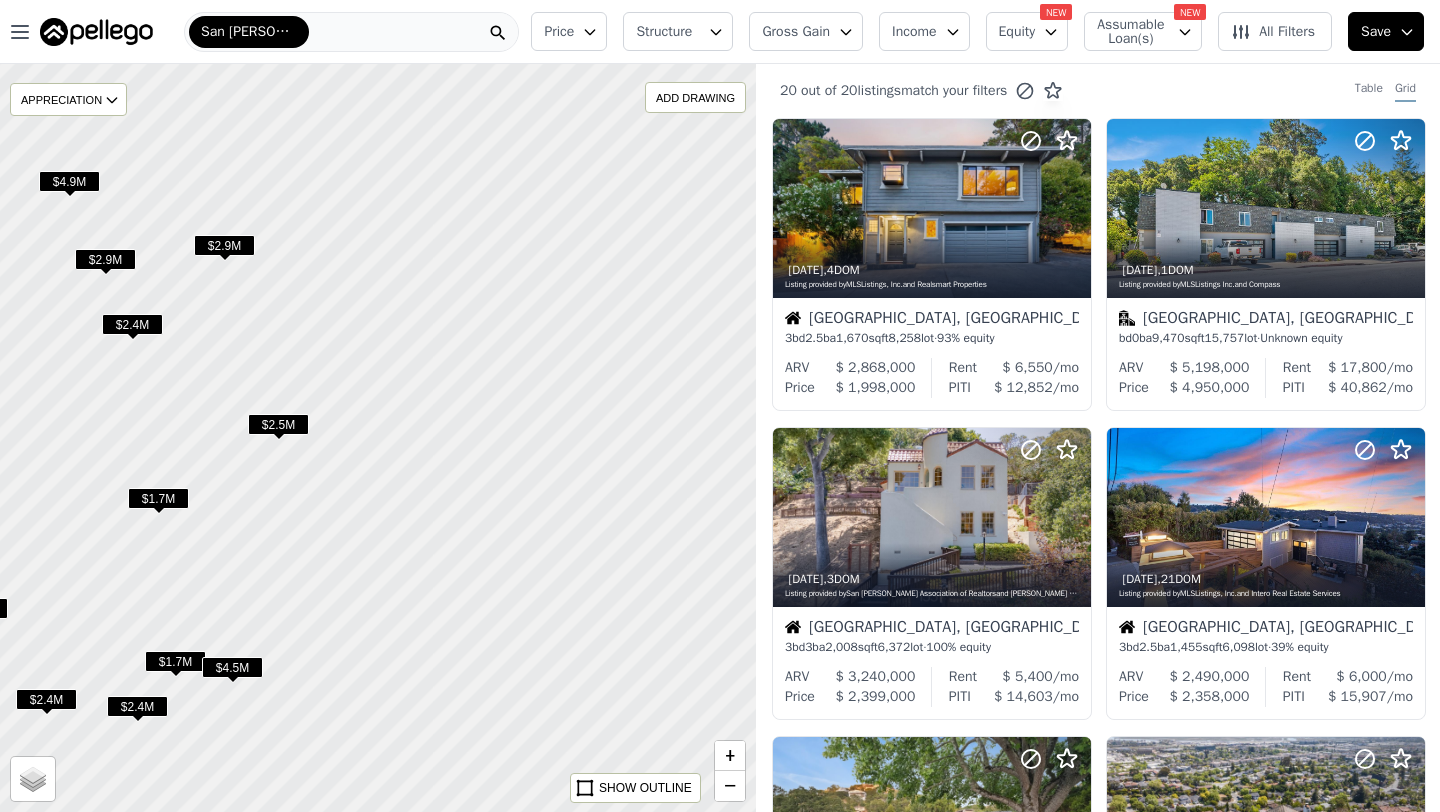 drag, startPoint x: 470, startPoint y: 387, endPoint x: 34, endPoint y: 472, distance: 444.20828 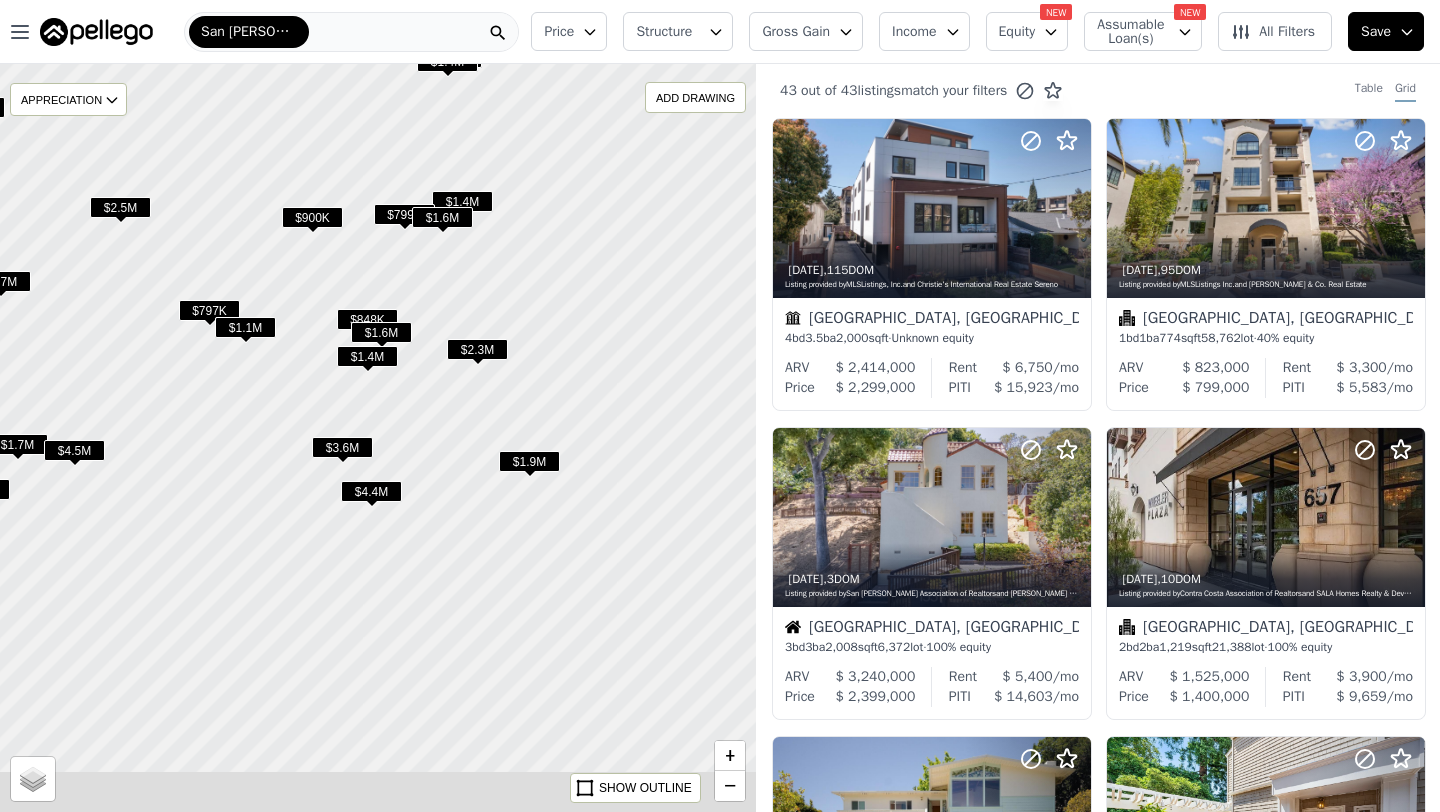 drag, startPoint x: 287, startPoint y: 268, endPoint x: 106, endPoint y: -22, distance: 341.8494 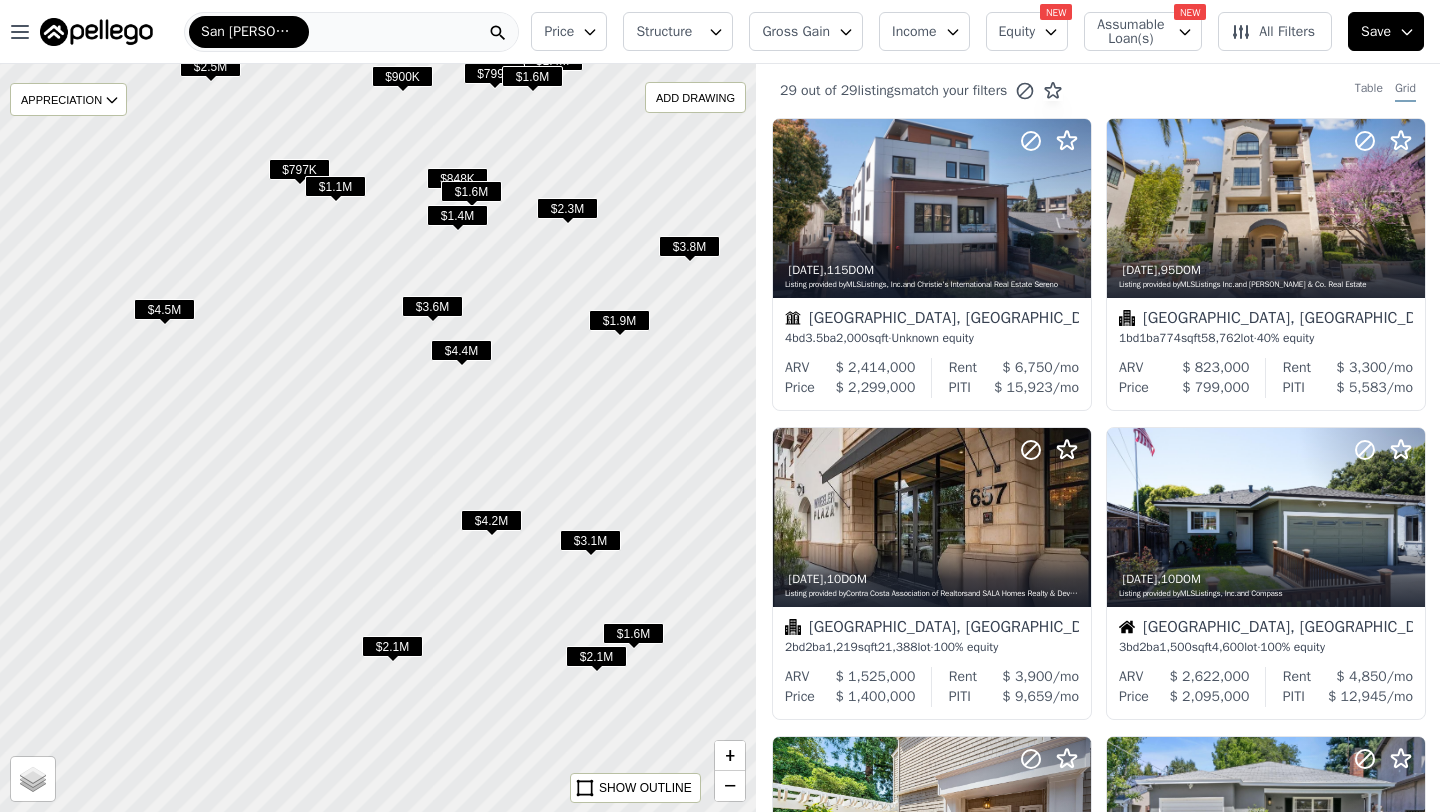 drag, startPoint x: 239, startPoint y: 405, endPoint x: 382, endPoint y: 393, distance: 143.50261 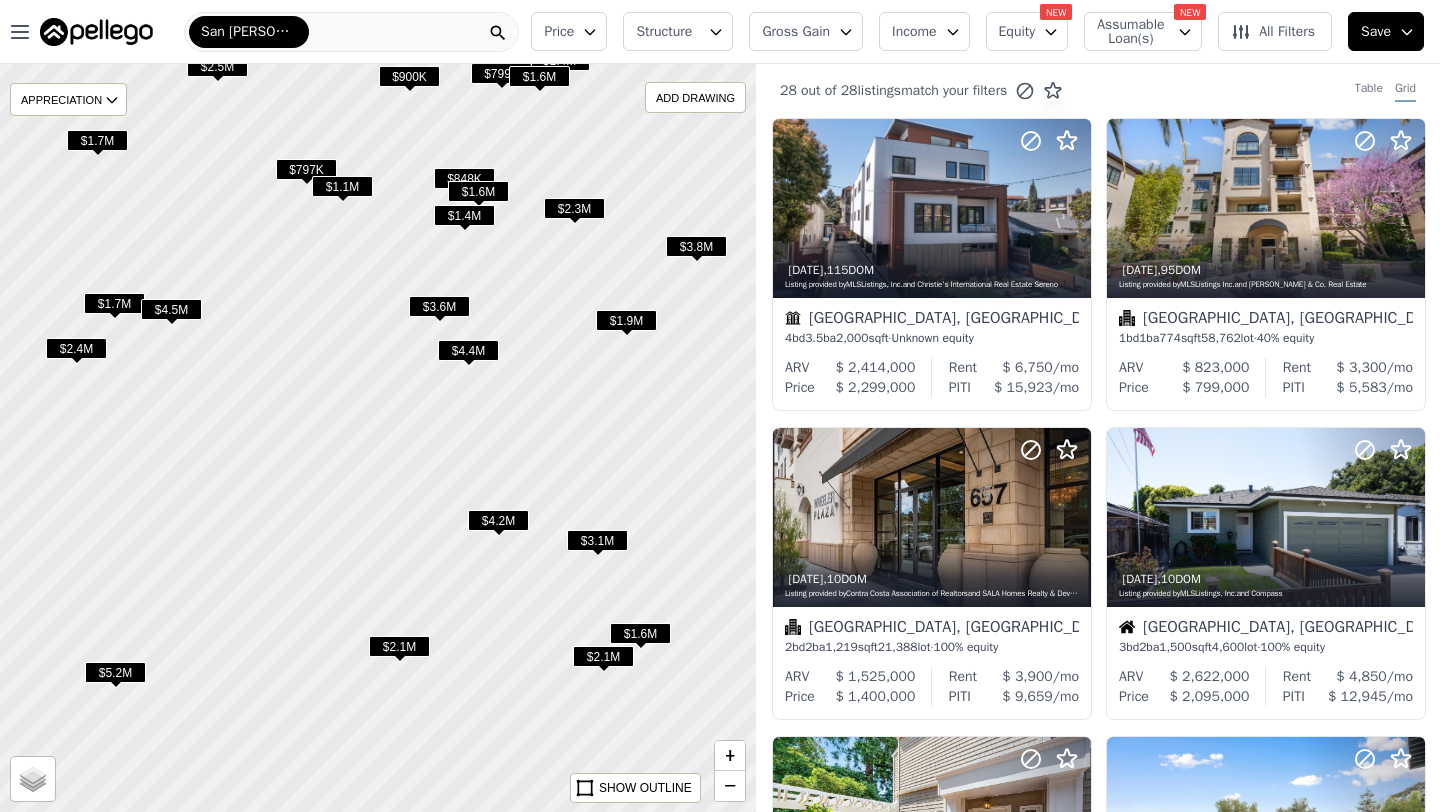 click at bounding box center (377, 438) 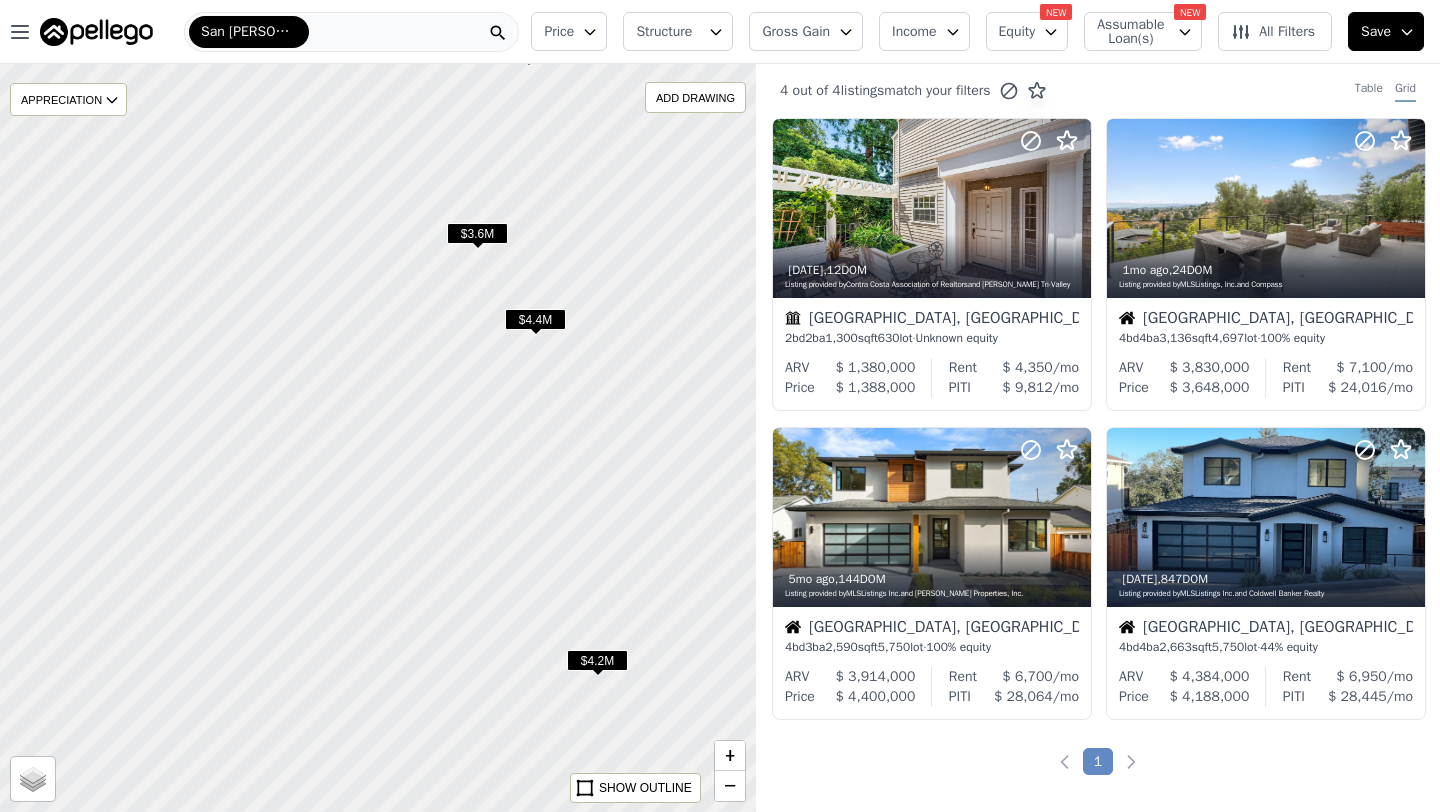click at bounding box center [377, 438] 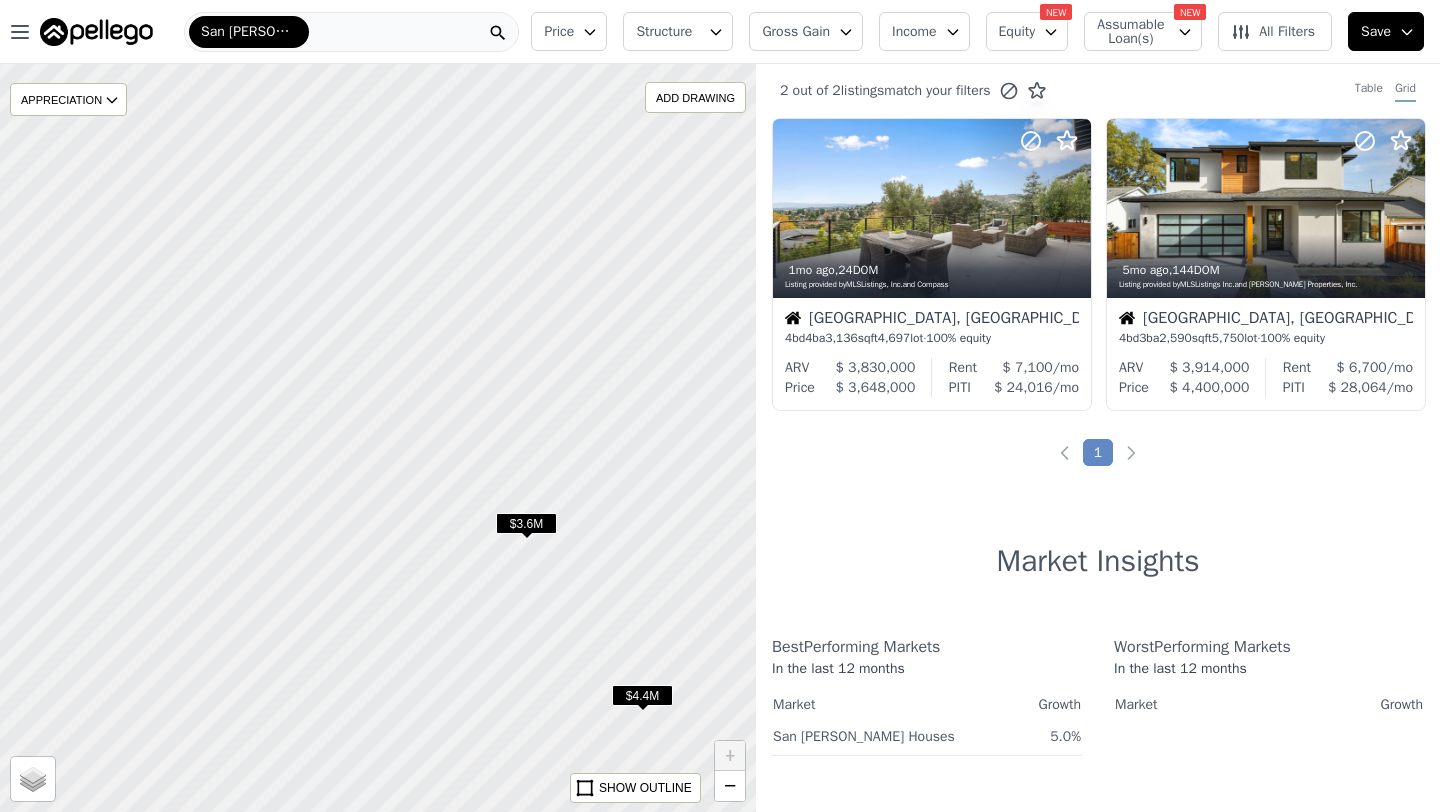 drag, startPoint x: 440, startPoint y: 196, endPoint x: 447, endPoint y: 427, distance: 231.10603 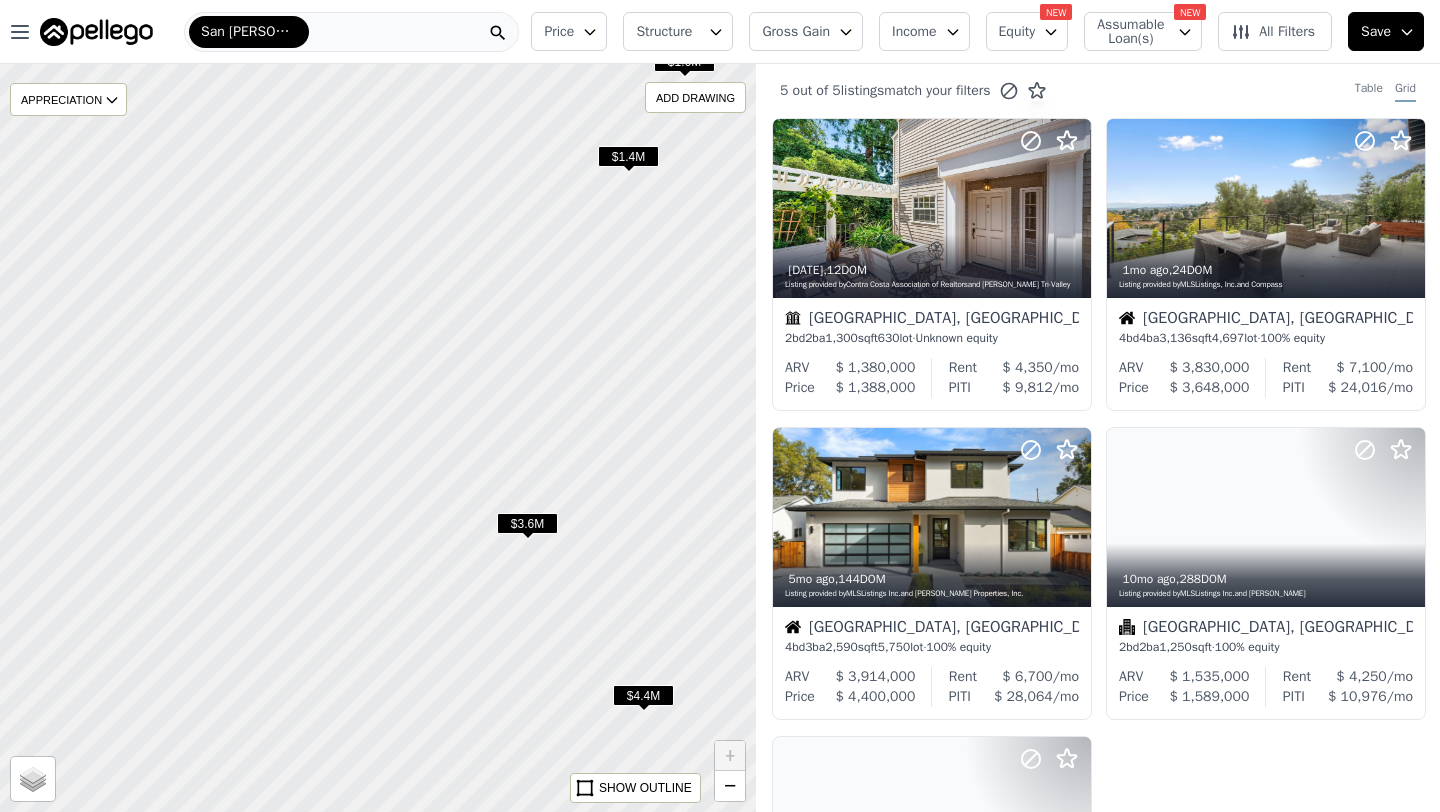 click at bounding box center [377, 438] 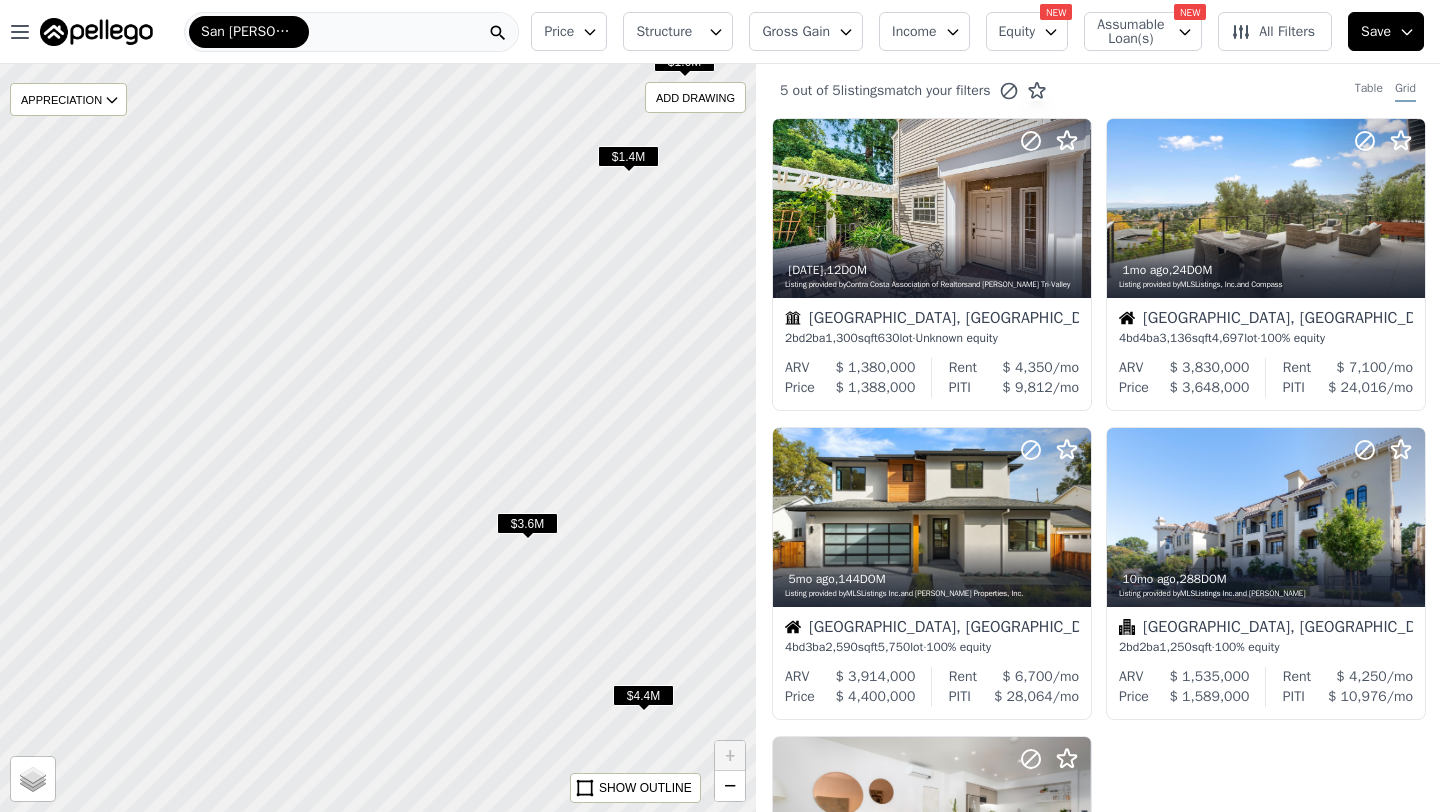 click at bounding box center [377, 438] 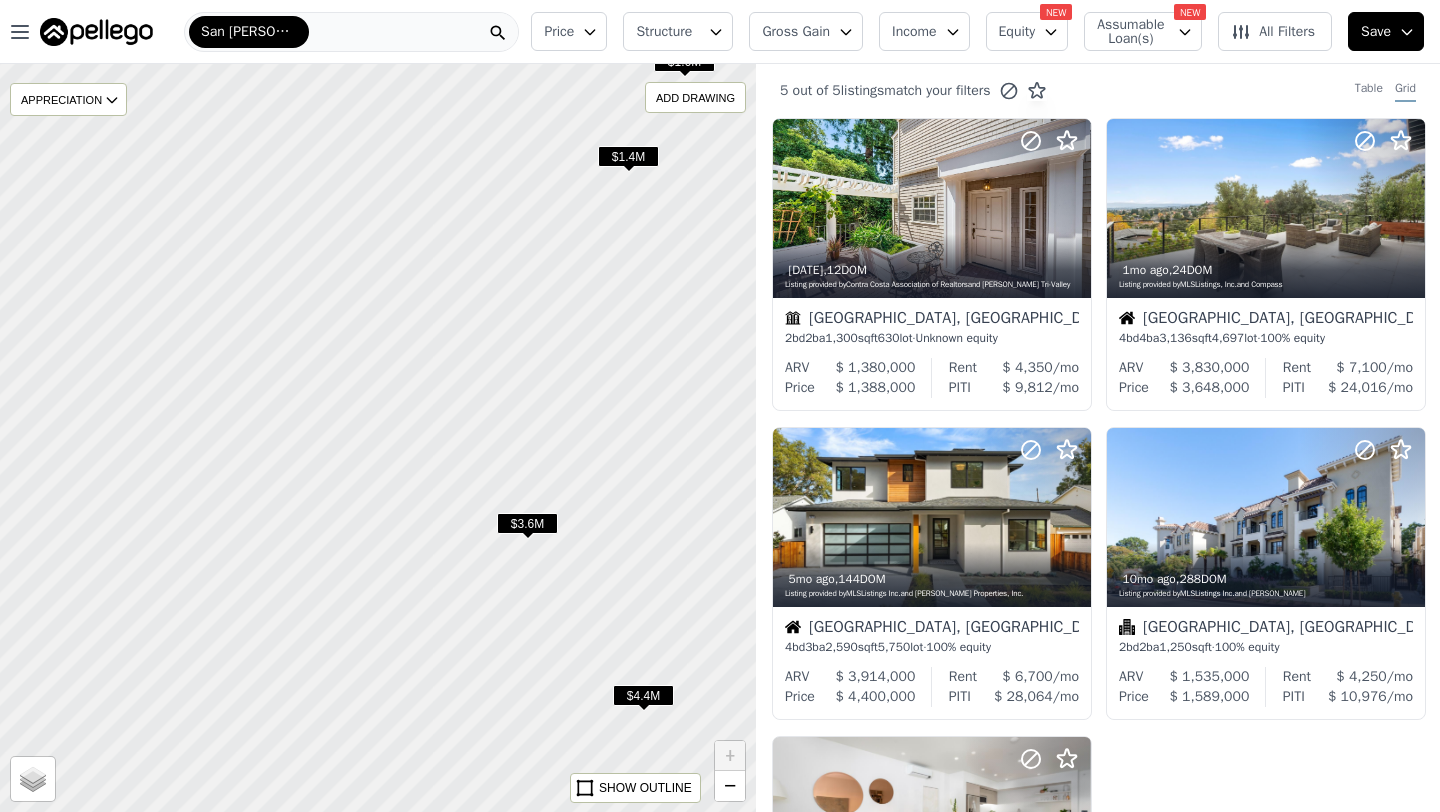 click at bounding box center [377, 438] 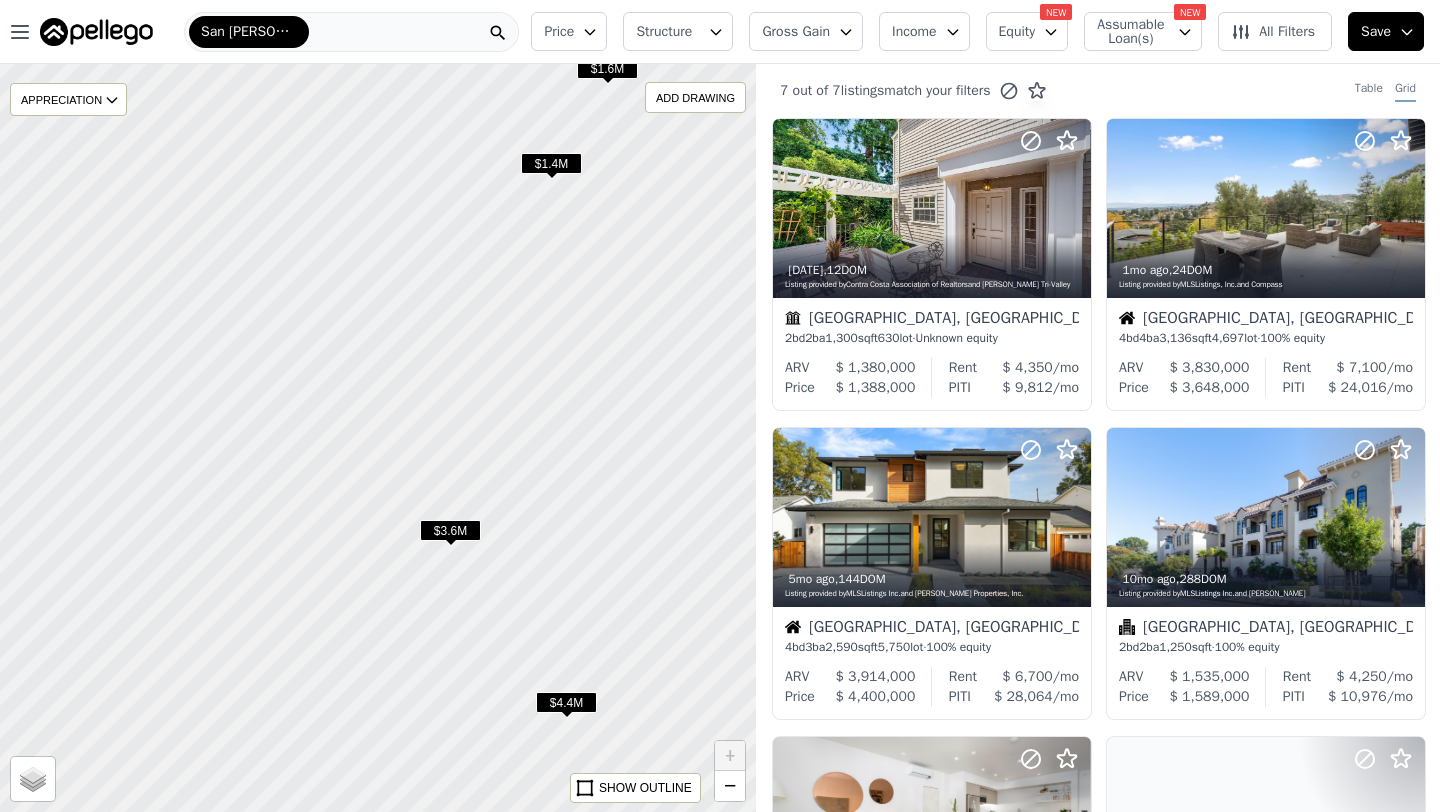 click at bounding box center [377, 438] 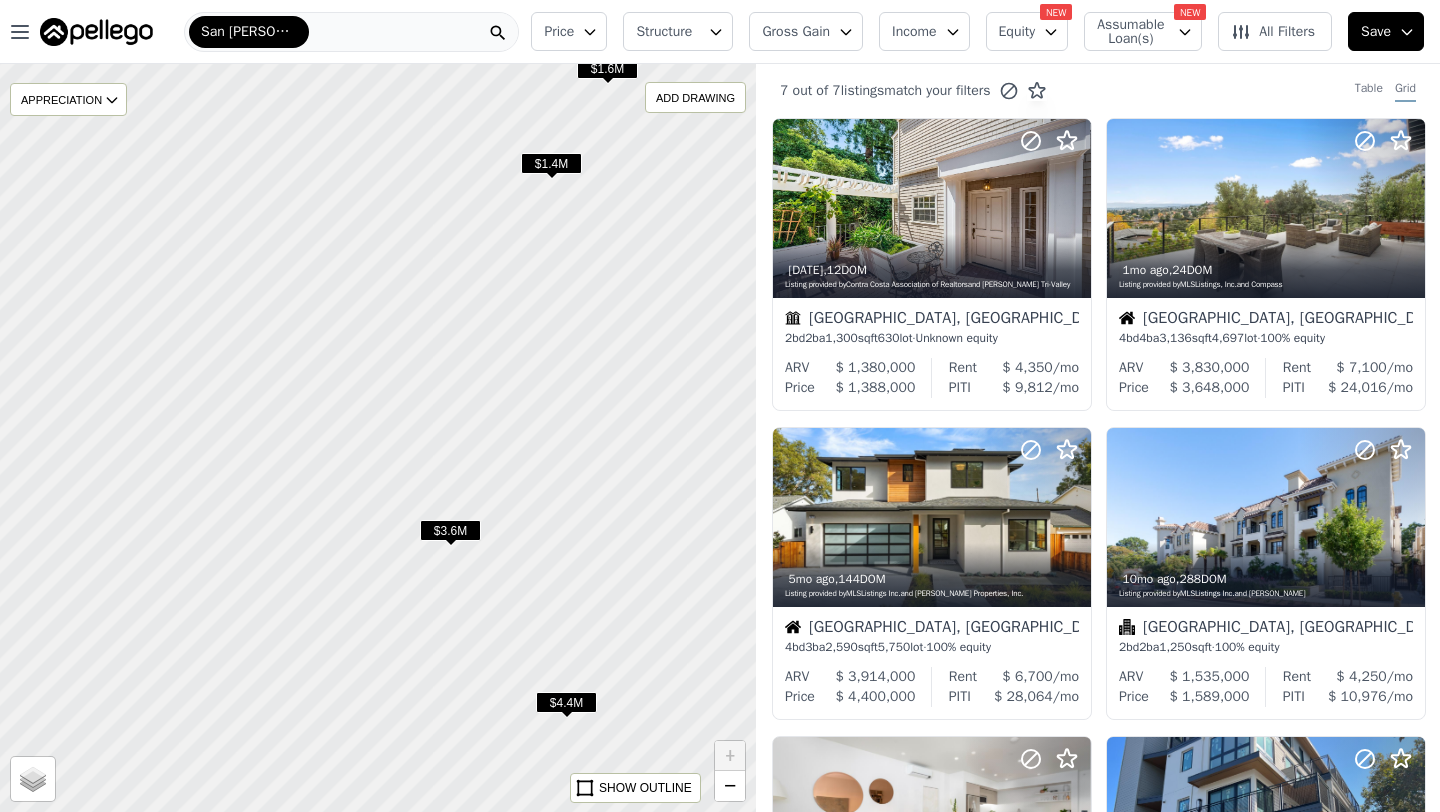 click at bounding box center (377, 438) 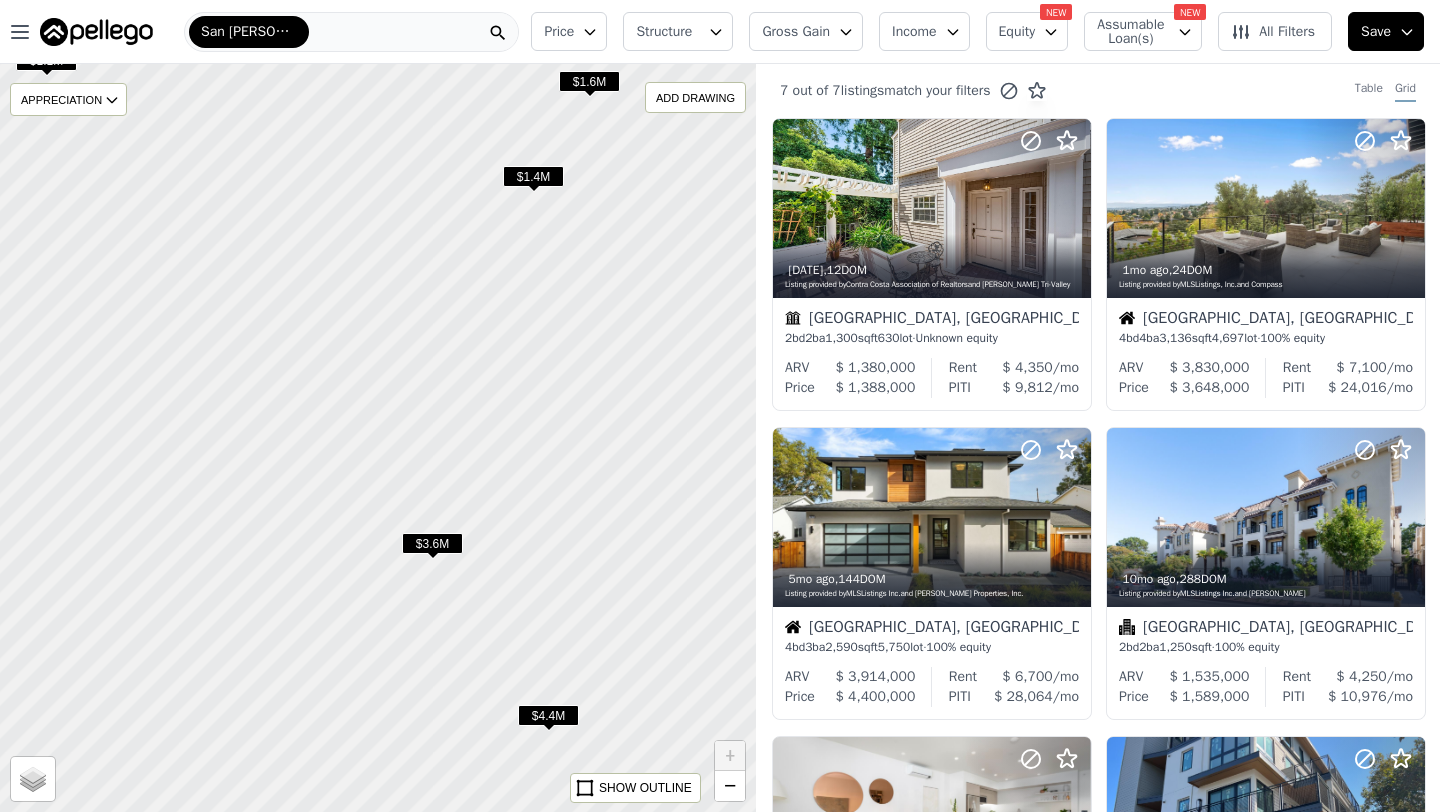 click on "All Filters" at bounding box center [1273, 32] 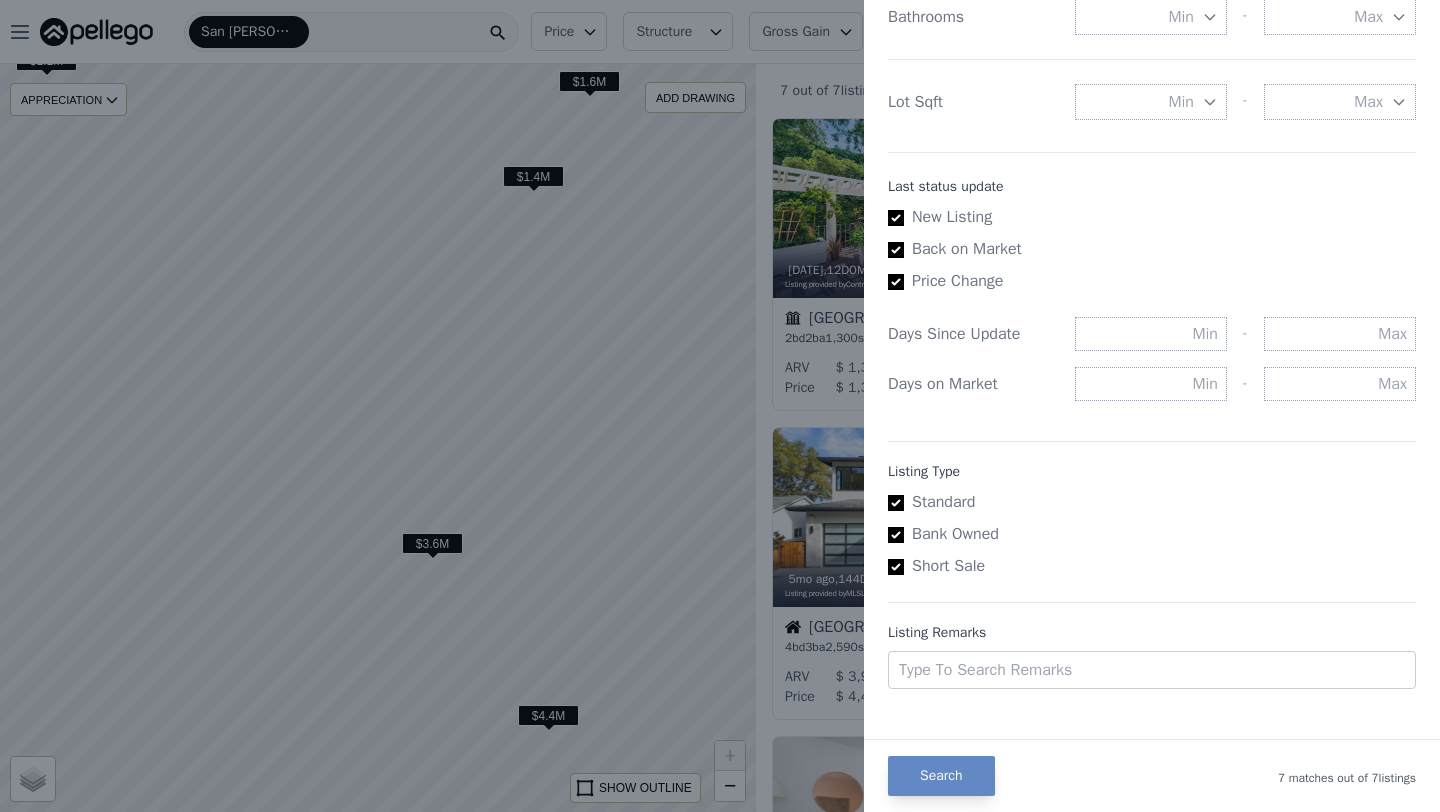scroll, scrollTop: 1013, scrollLeft: 0, axis: vertical 